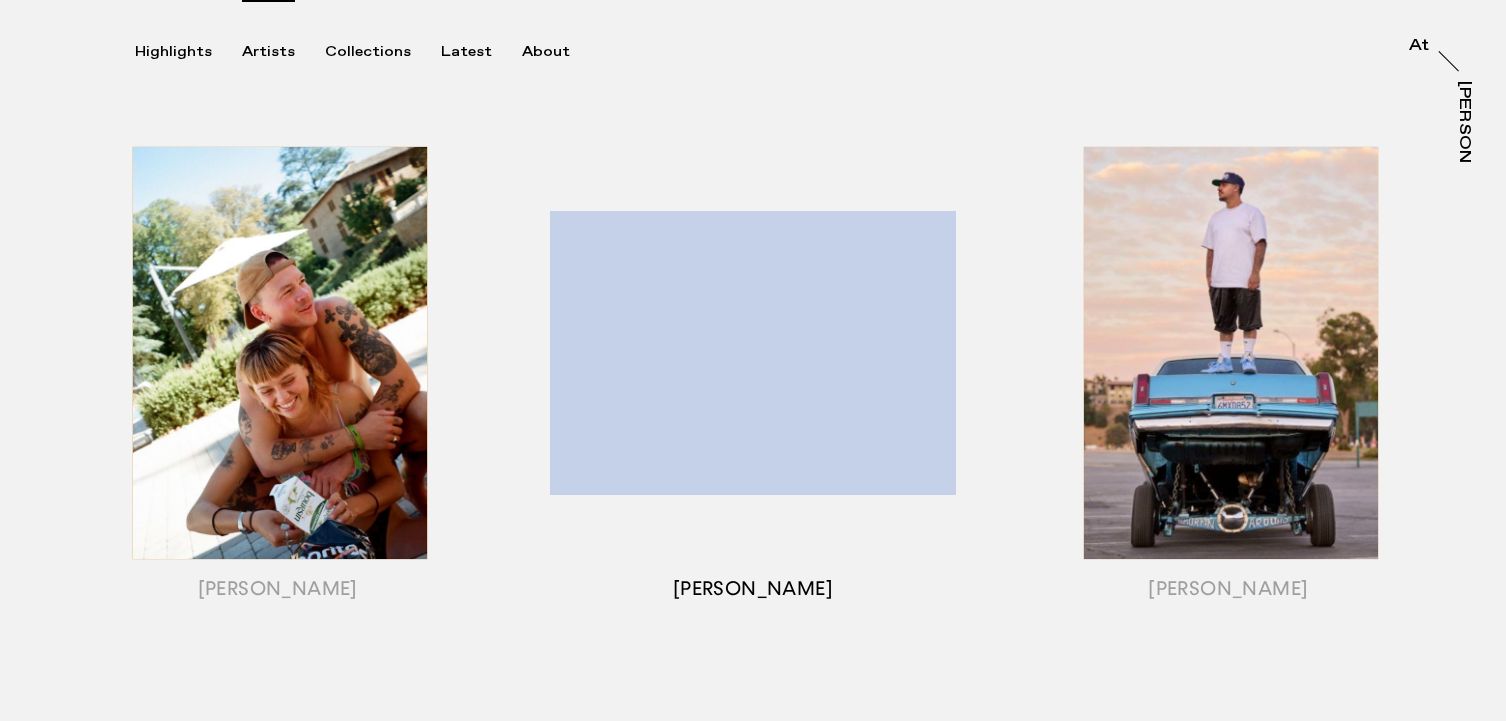 scroll, scrollTop: 251, scrollLeft: 0, axis: vertical 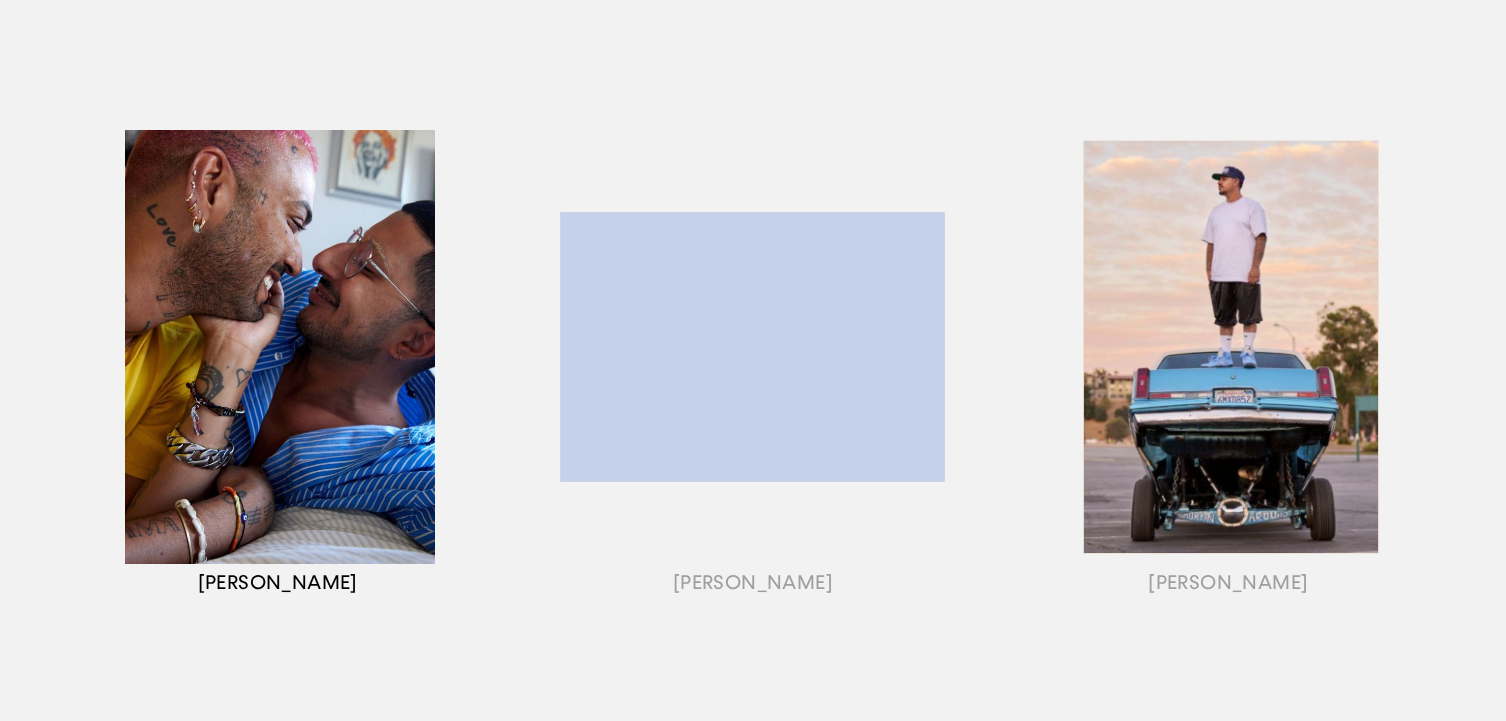 click at bounding box center [277, 372] 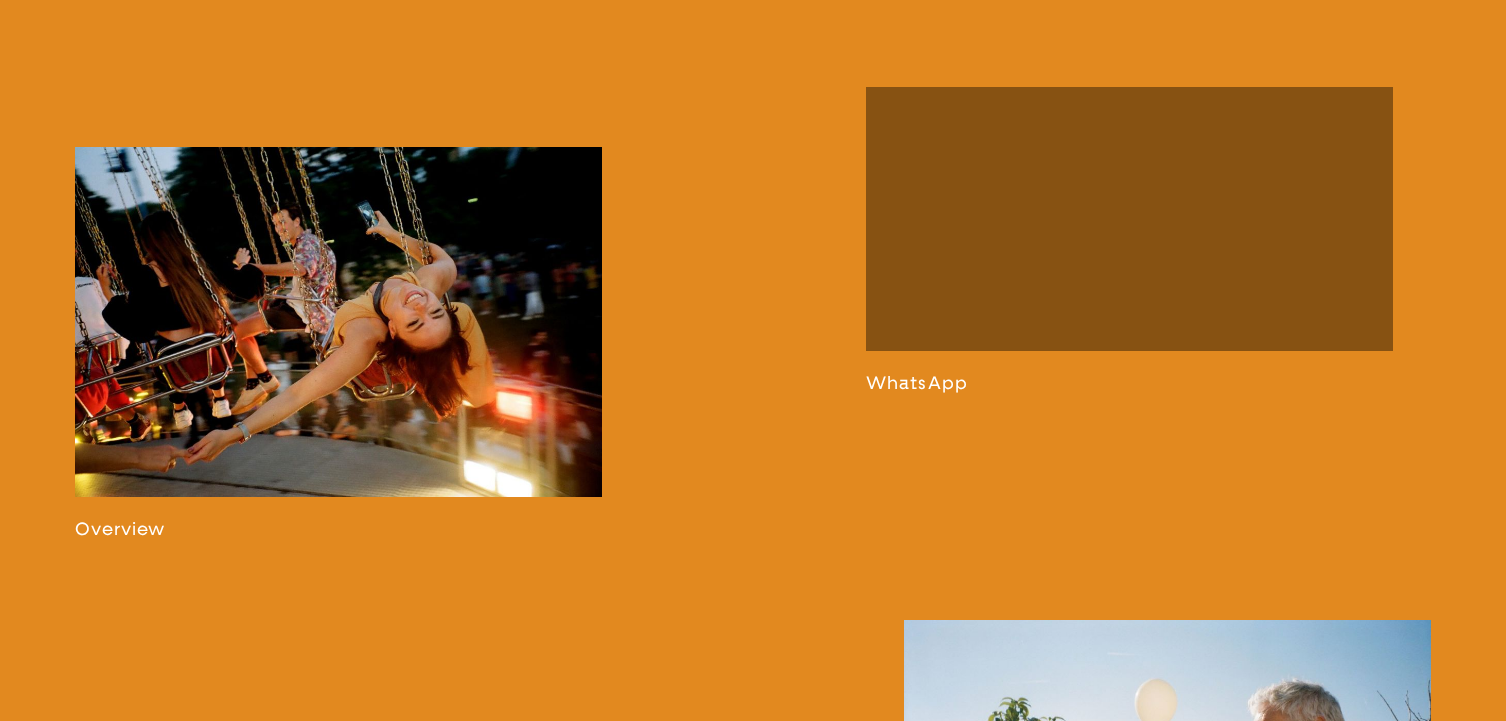 scroll, scrollTop: 1128, scrollLeft: 0, axis: vertical 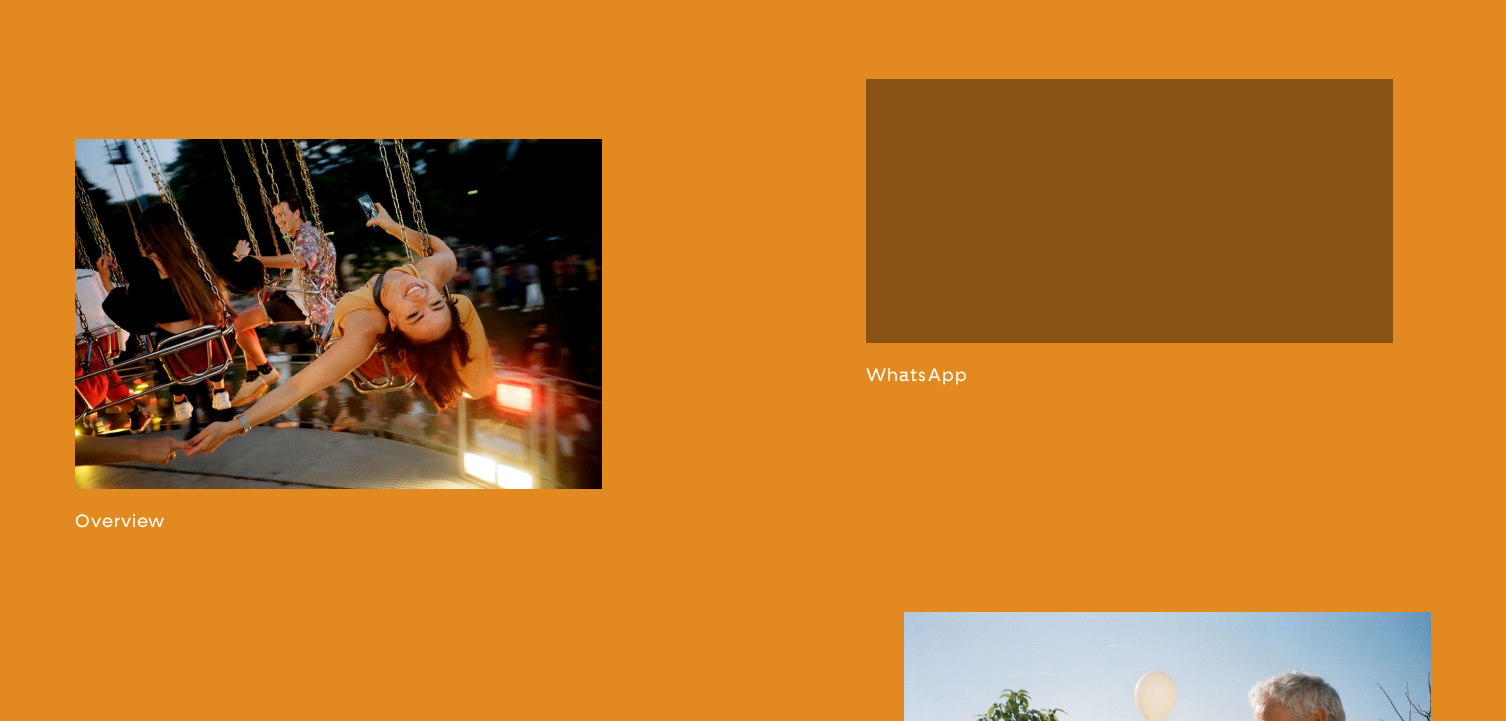 click at bounding box center (338, 335) 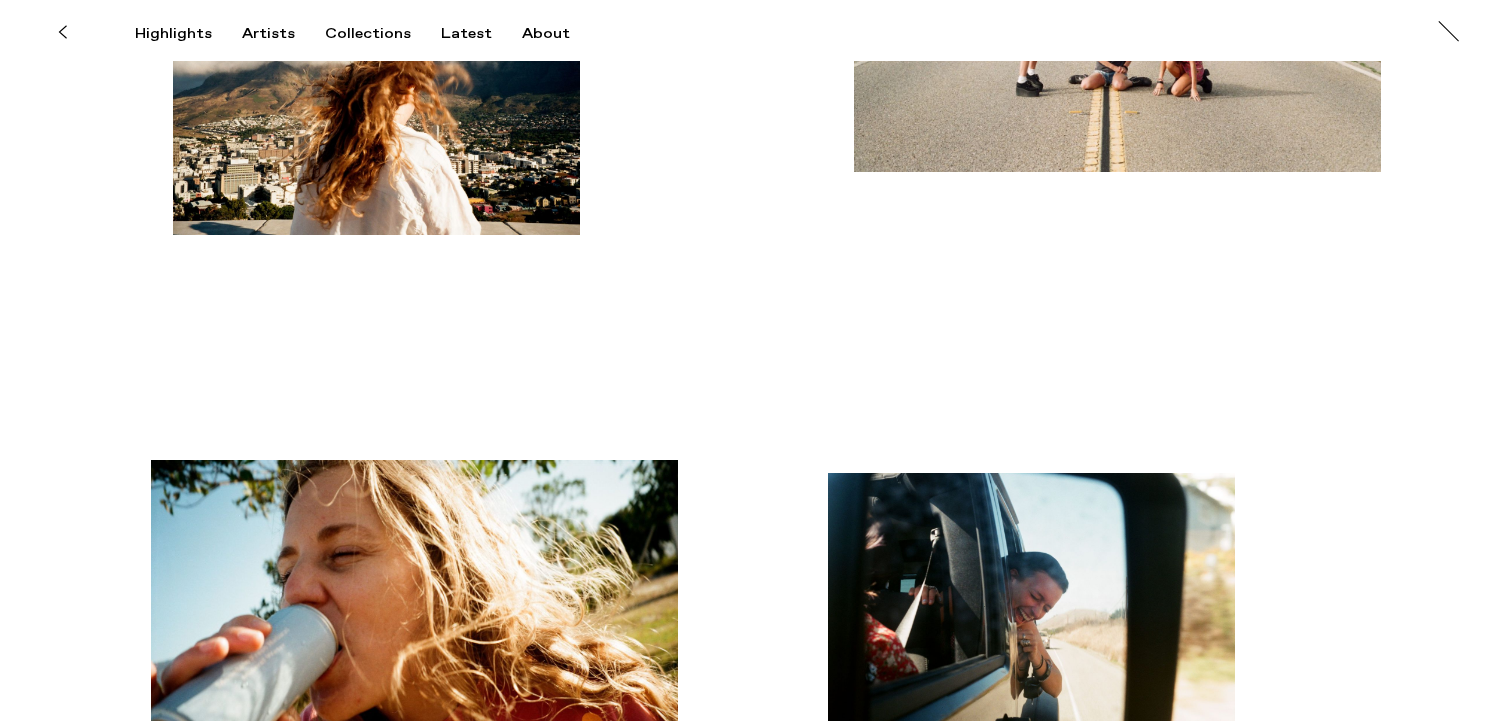 scroll, scrollTop: 0, scrollLeft: 0, axis: both 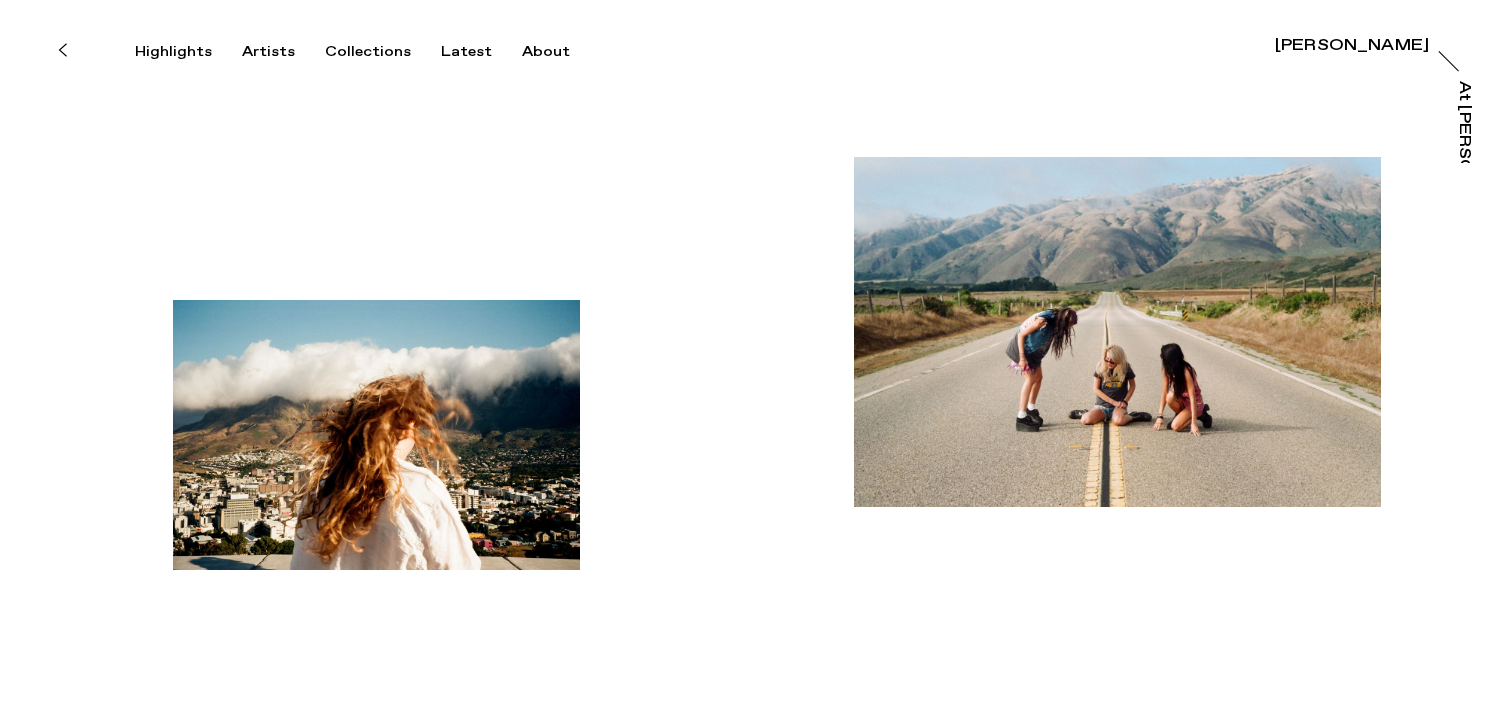 click at bounding box center (62, 50) 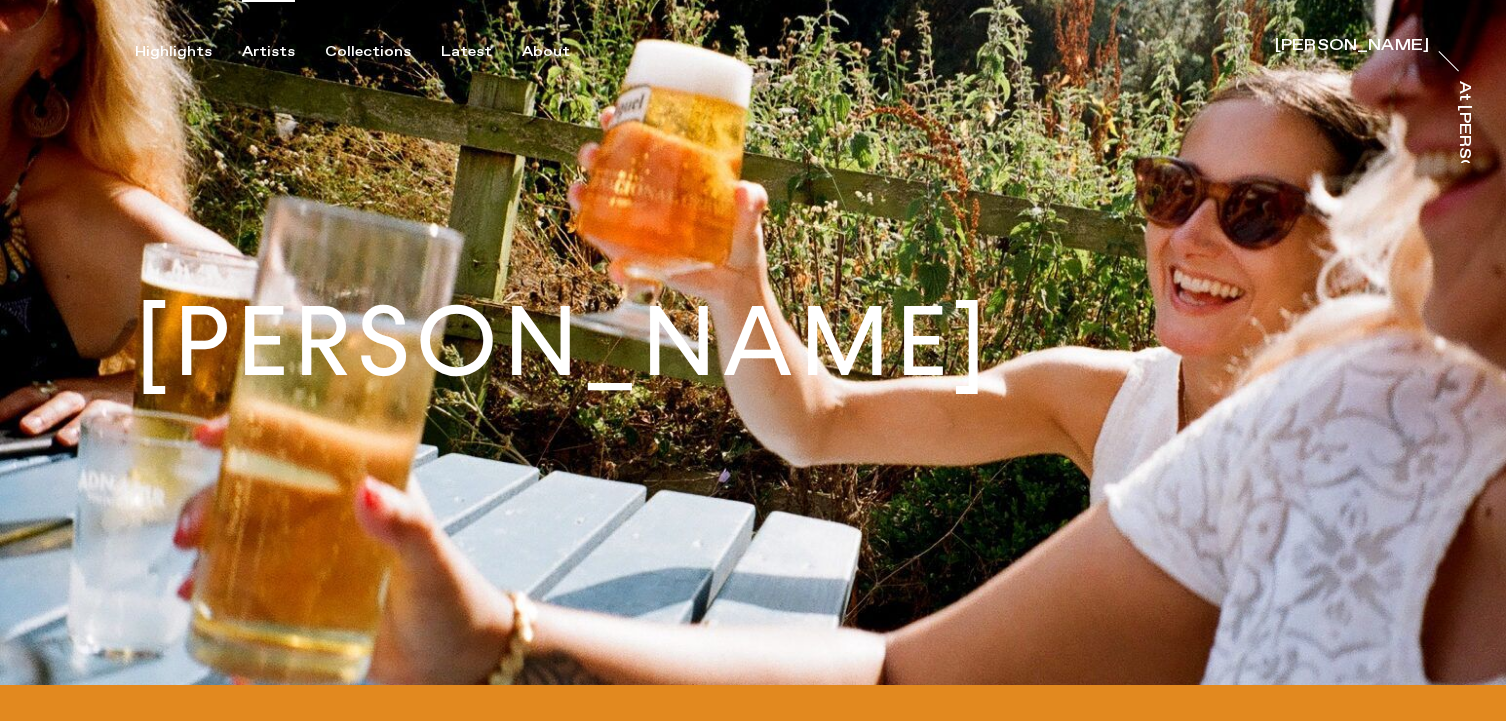 click on "Artists" at bounding box center [268, 52] 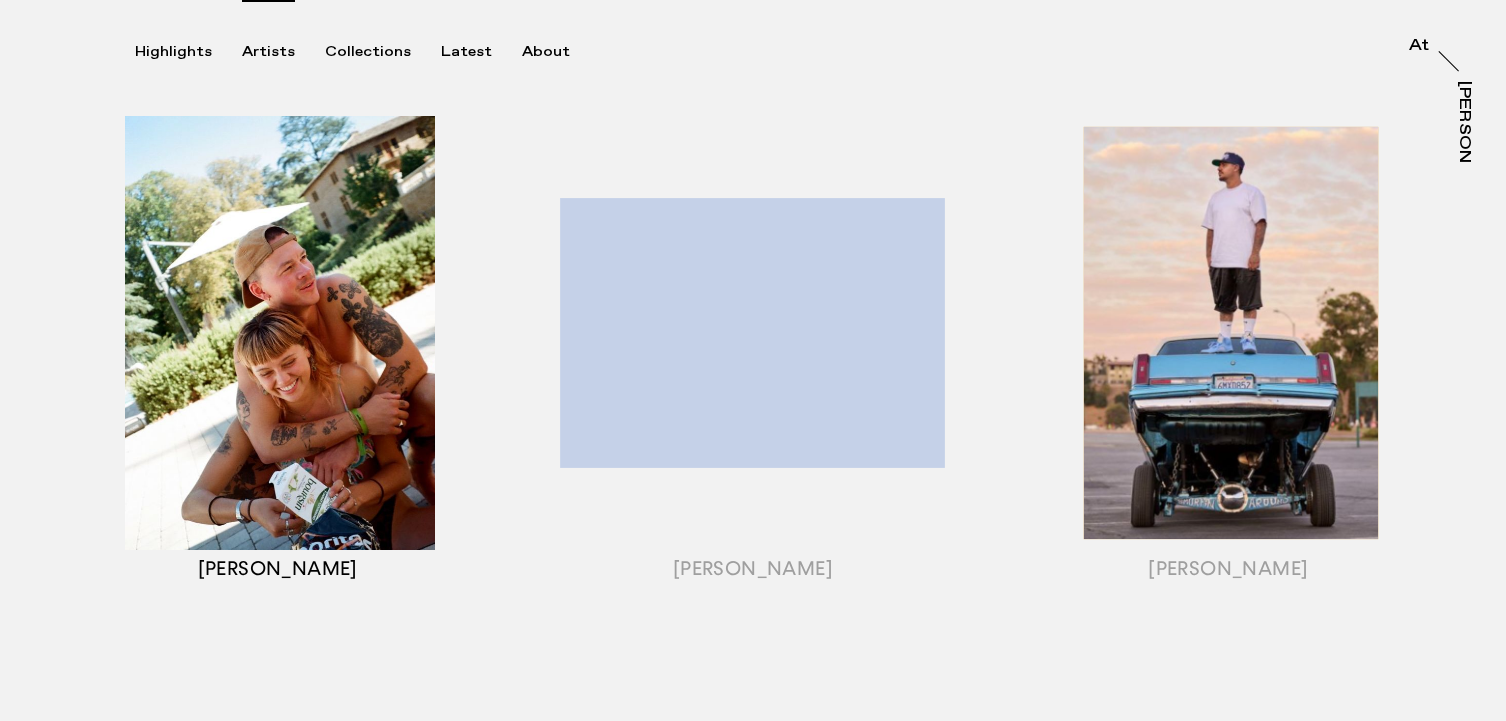 scroll, scrollTop: 333, scrollLeft: 0, axis: vertical 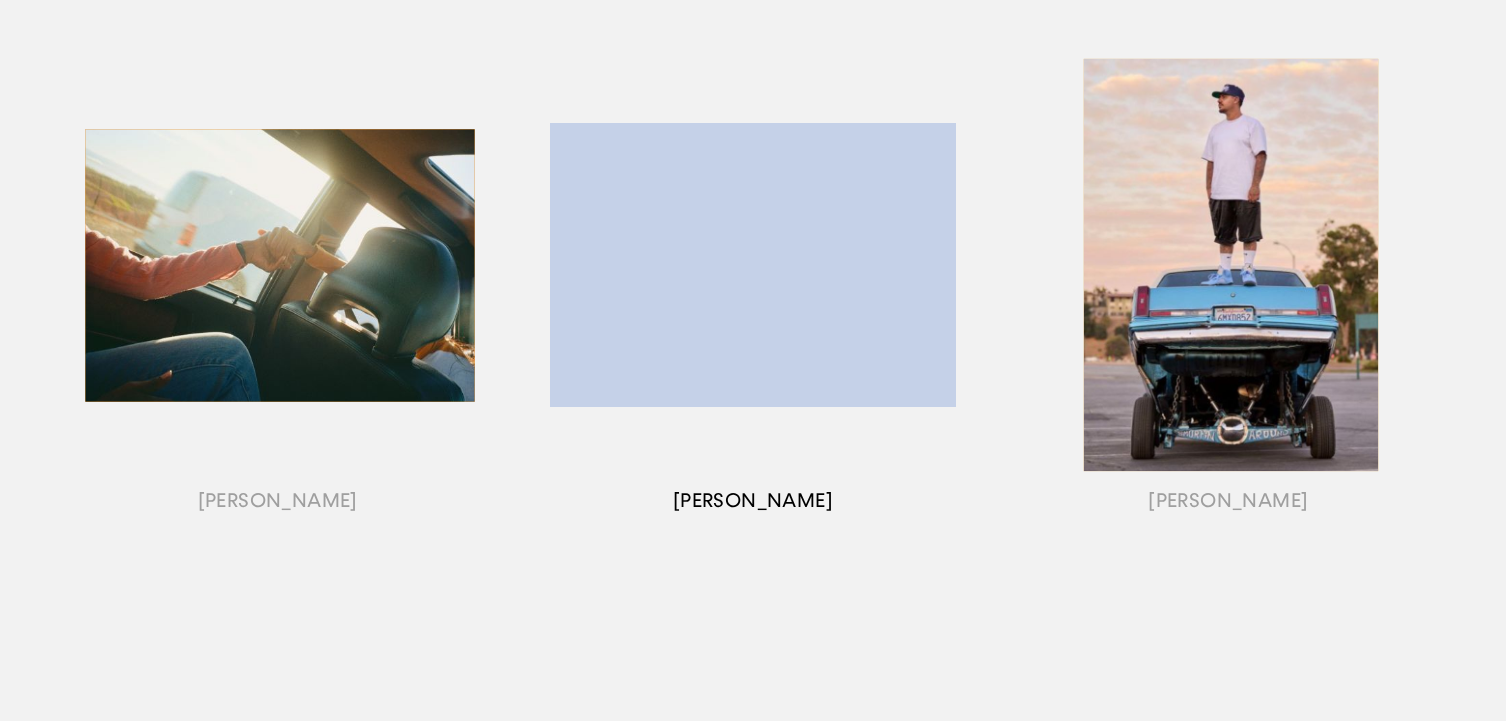 click at bounding box center [752, 290] 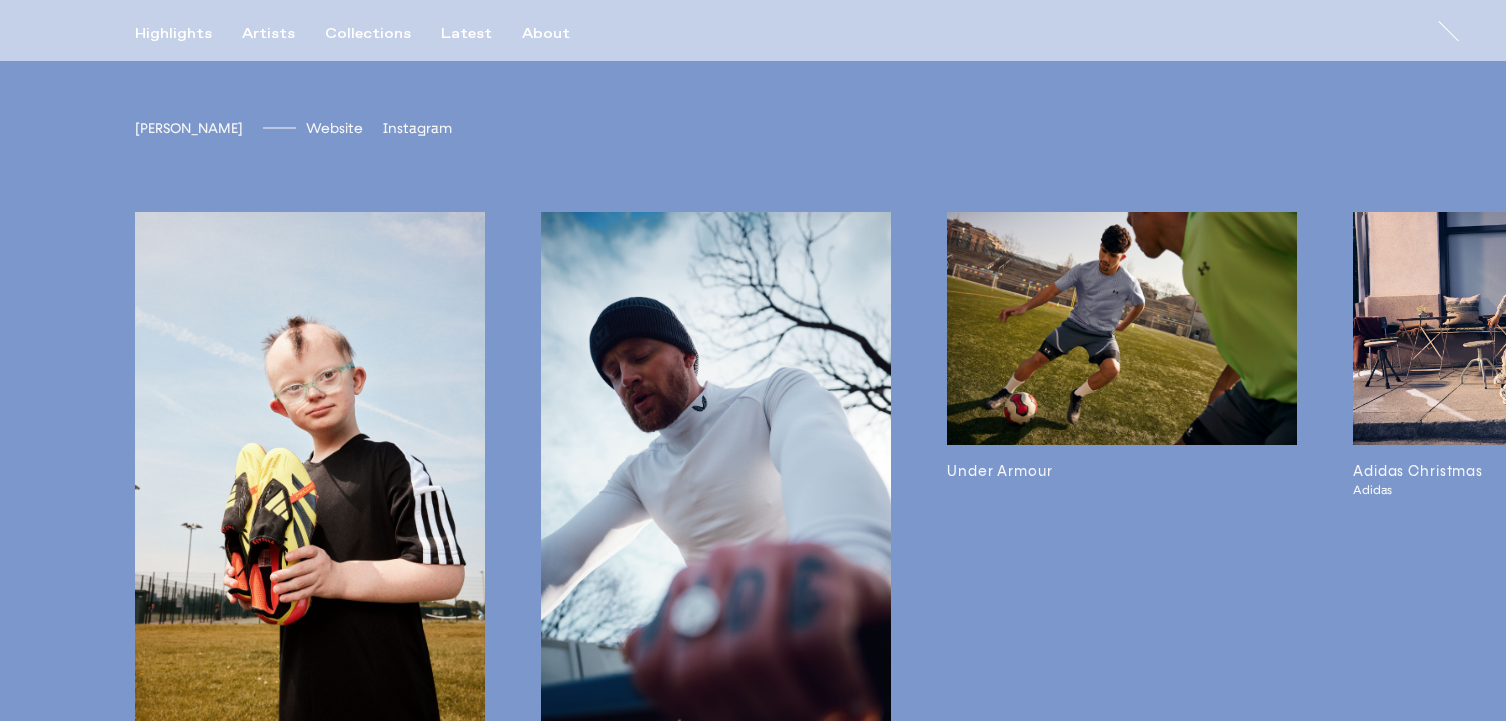 scroll, scrollTop: 4755, scrollLeft: 0, axis: vertical 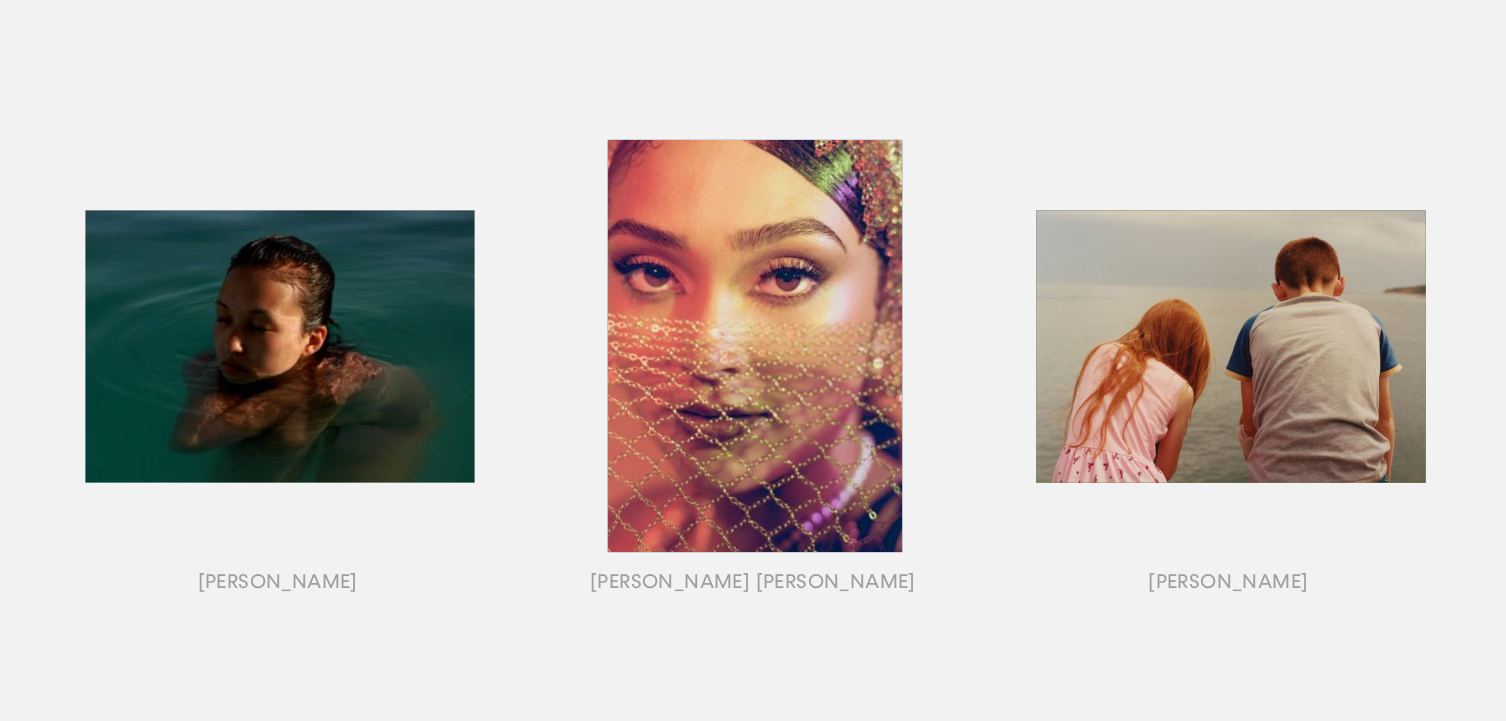 click at bounding box center [752, 371] 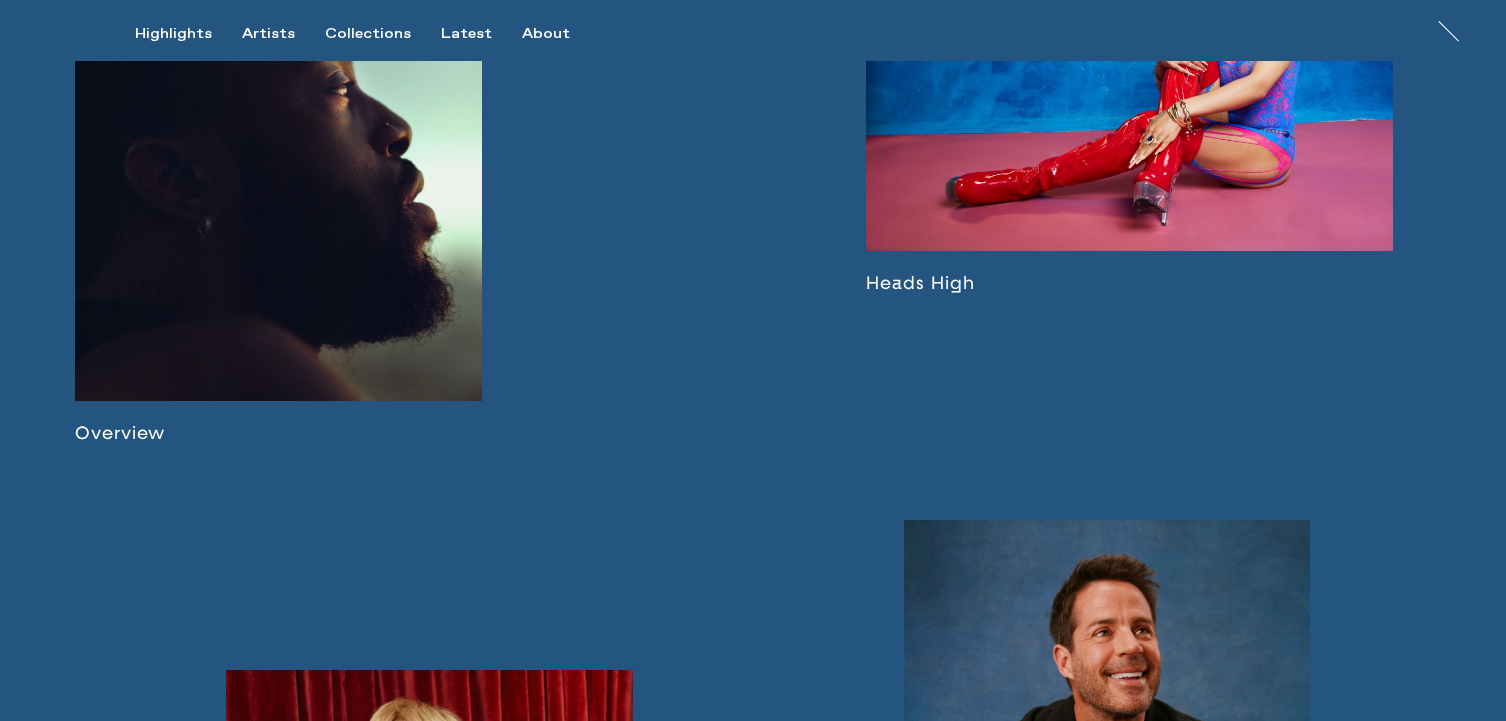 scroll, scrollTop: 1335, scrollLeft: 0, axis: vertical 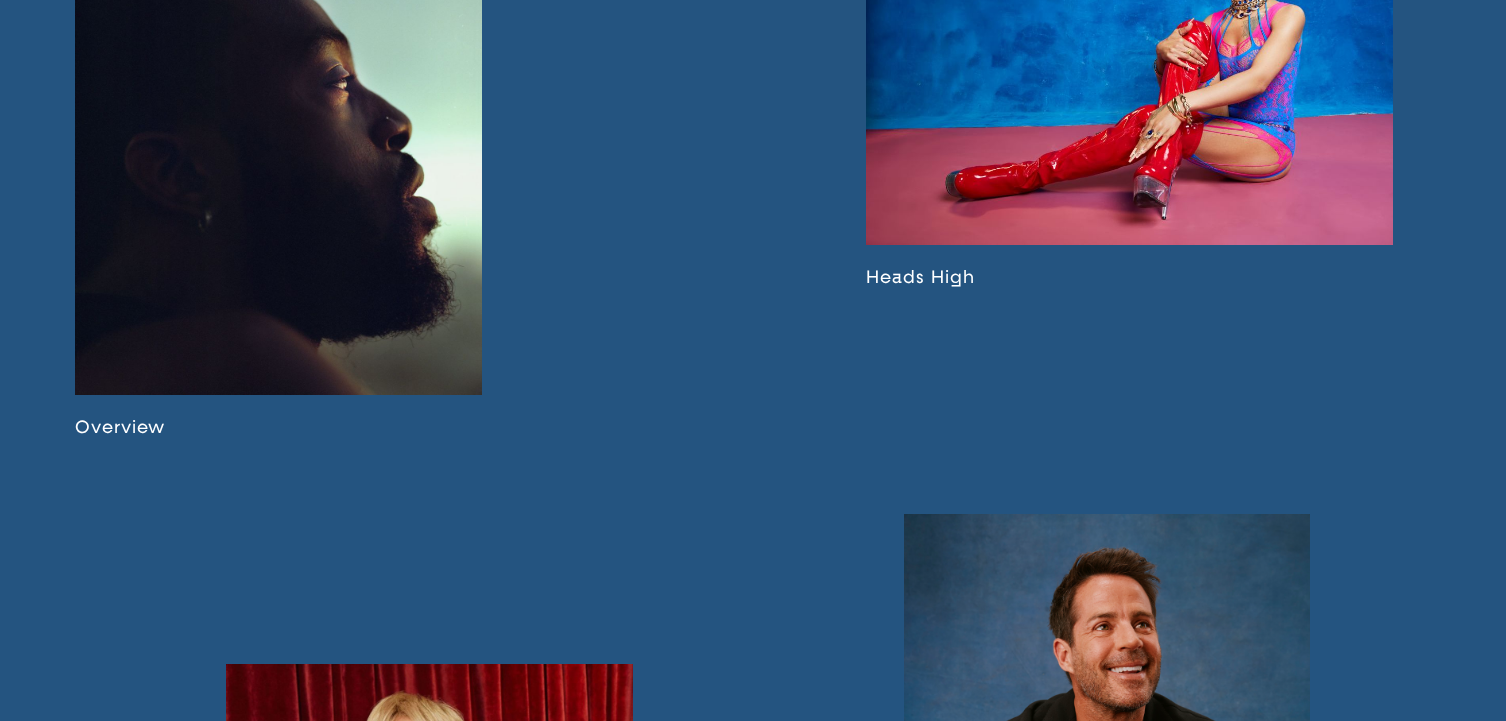 click at bounding box center (278, 160) 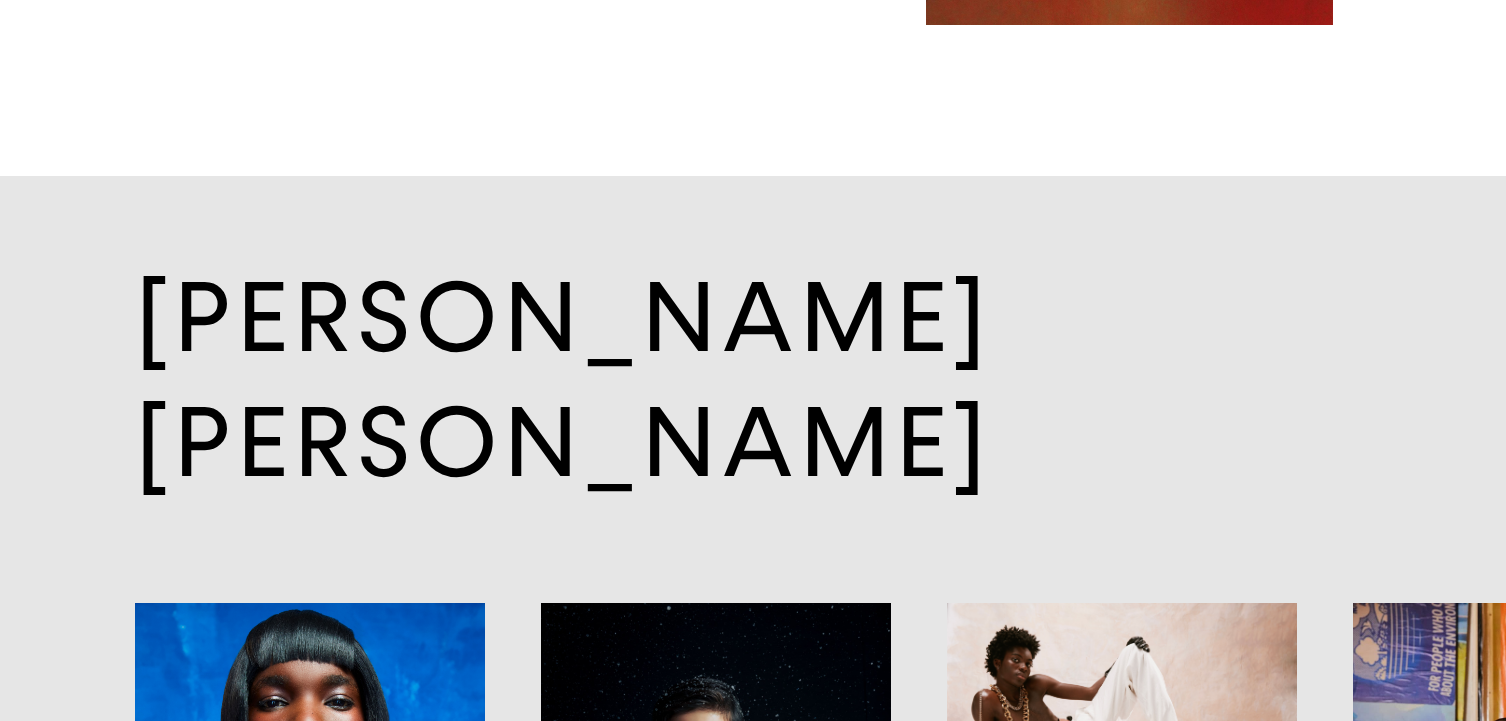 scroll, scrollTop: 14928, scrollLeft: 0, axis: vertical 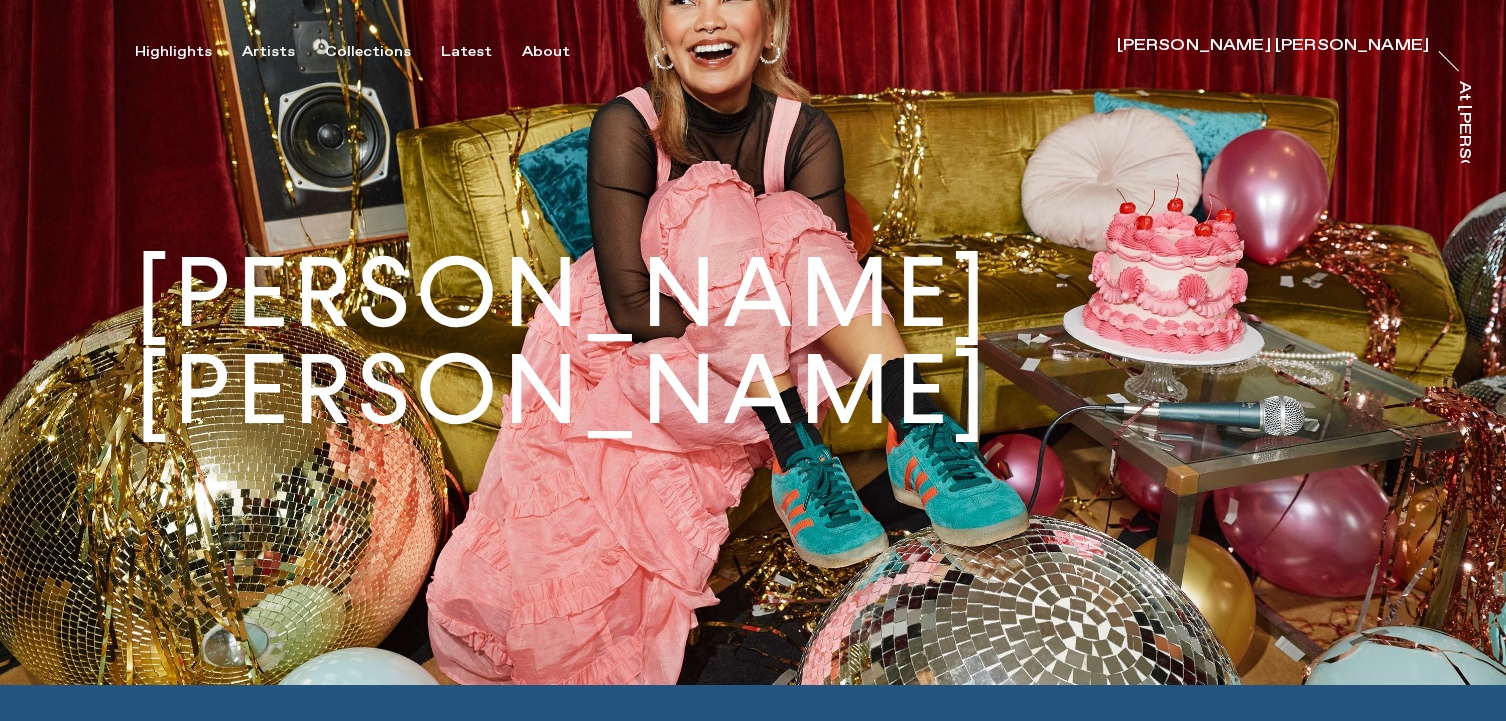 click on "Highlights Artists Collections Latest About [PERSON_NAME] [PERSON_NAME] [PERSON_NAME] [PERSON_NAME] At [PERSON_NAME]" at bounding box center (756, 30) 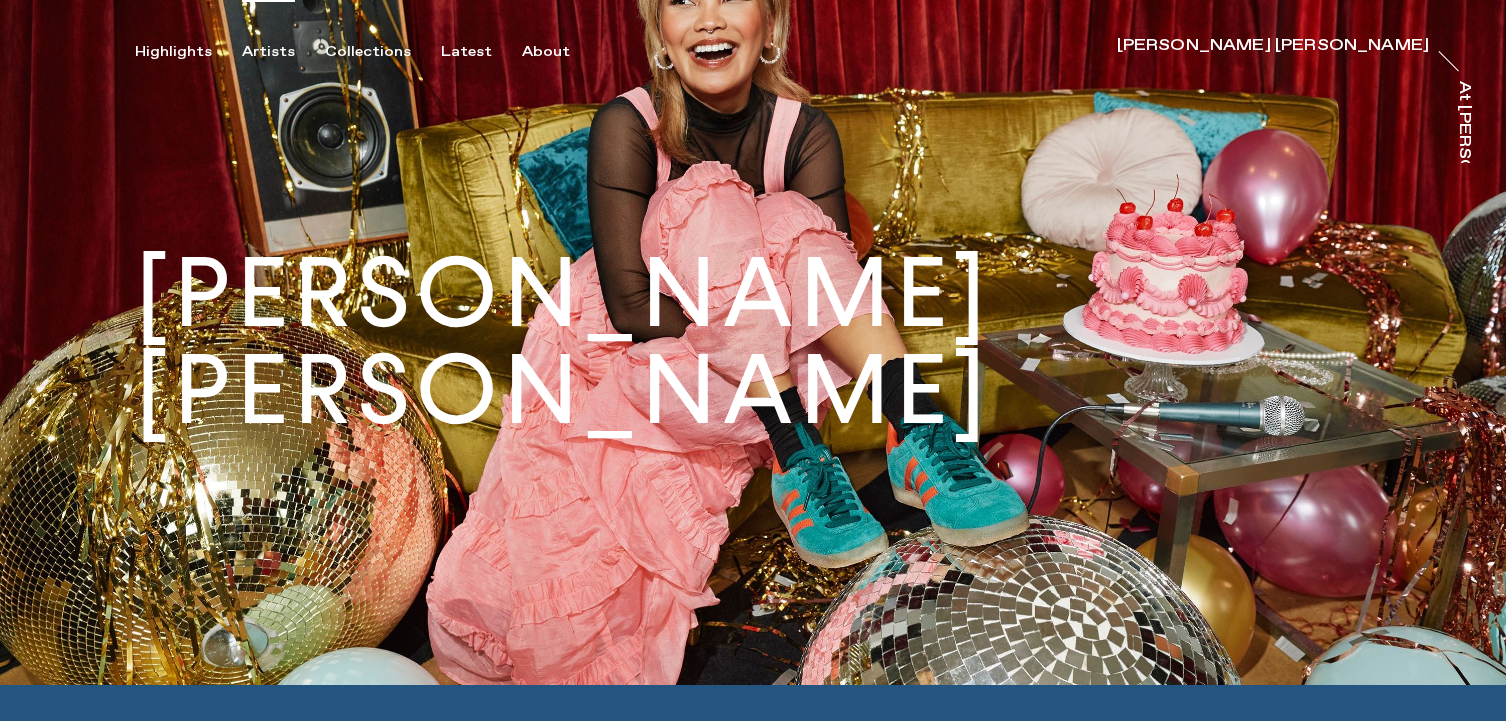 click on "Artists" at bounding box center [268, 52] 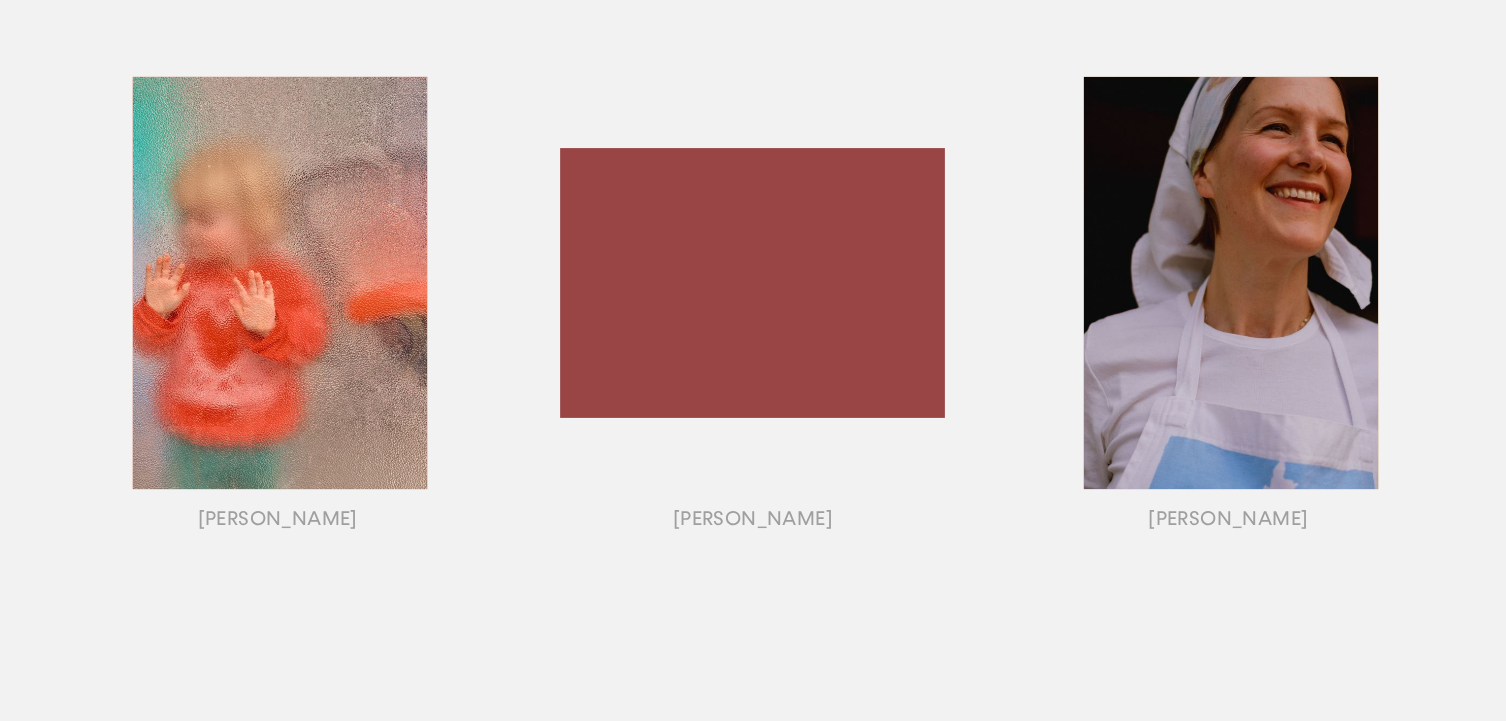 scroll, scrollTop: 1645, scrollLeft: 0, axis: vertical 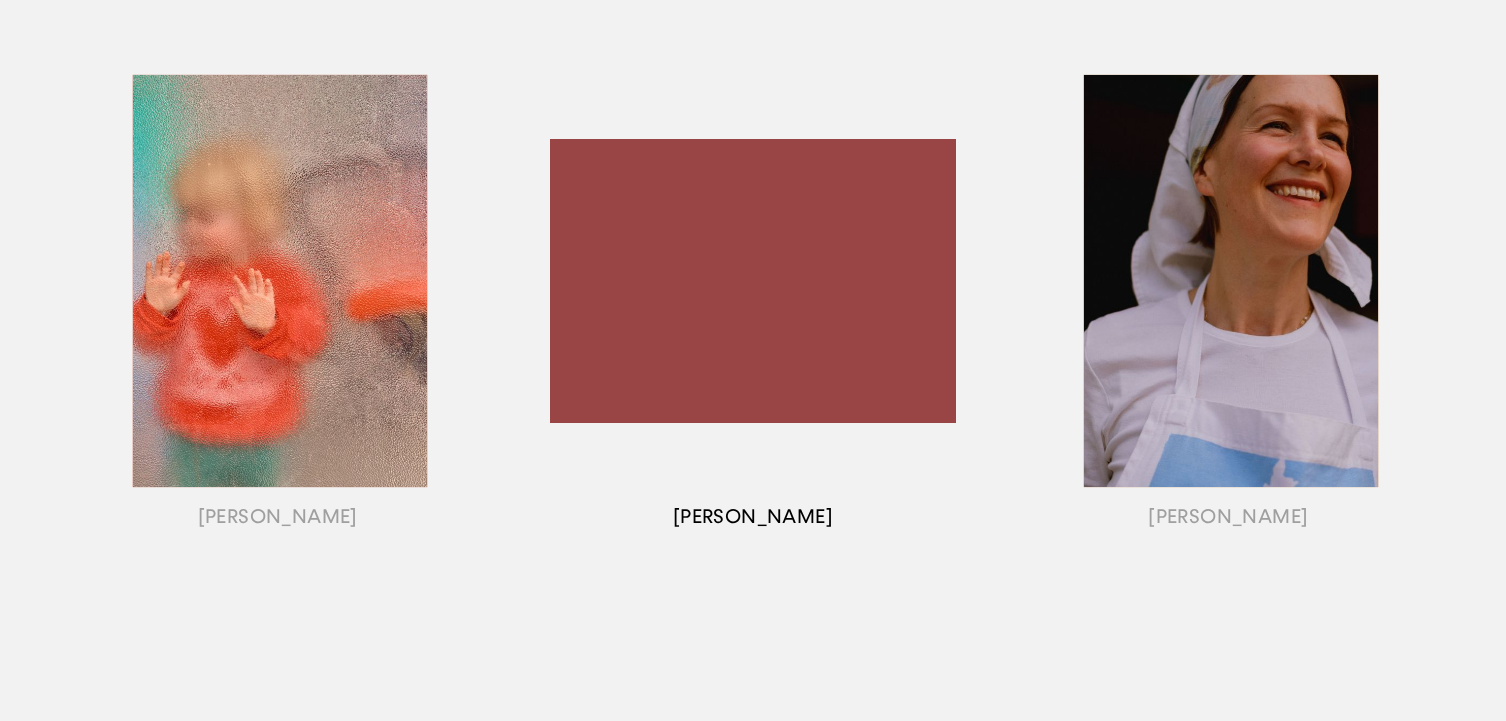 click at bounding box center (752, 306) 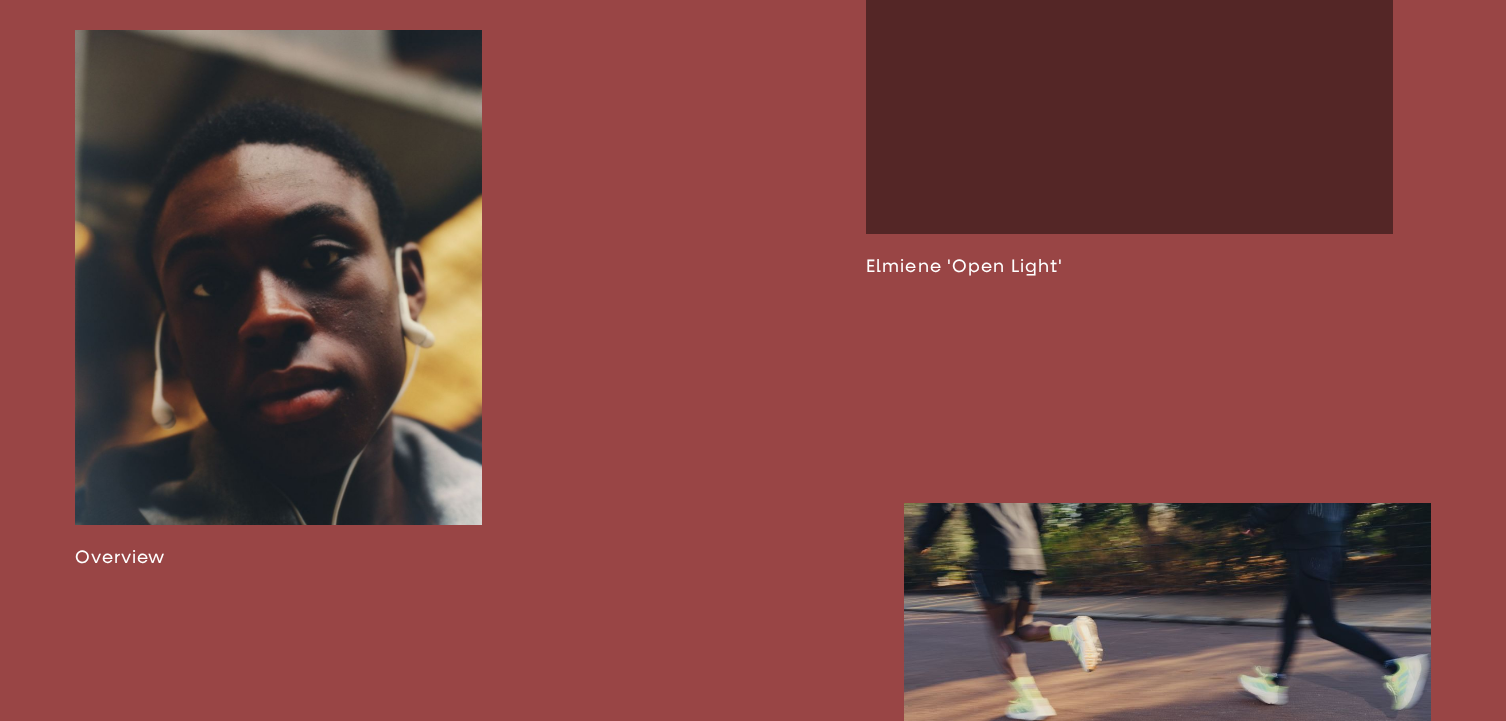 scroll, scrollTop: 1257, scrollLeft: 0, axis: vertical 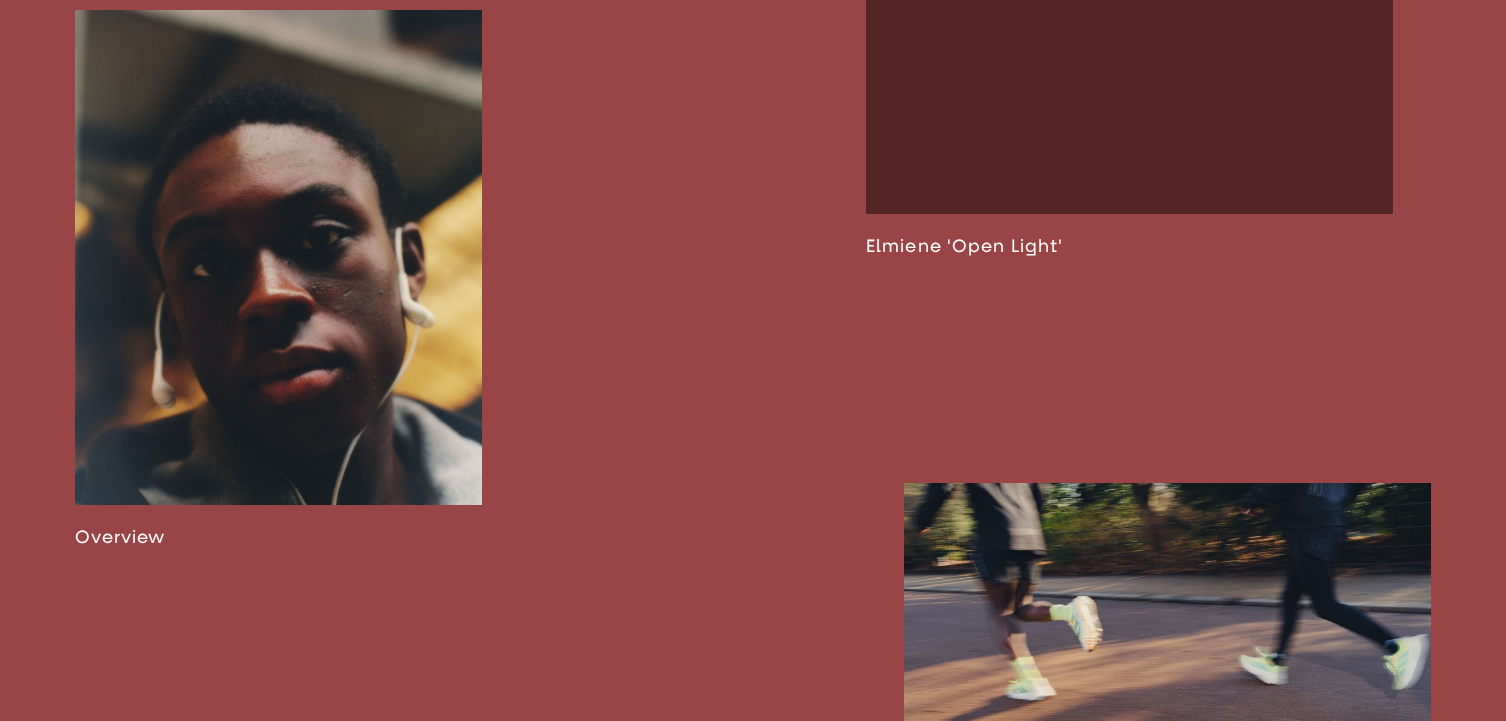 click at bounding box center [278, 279] 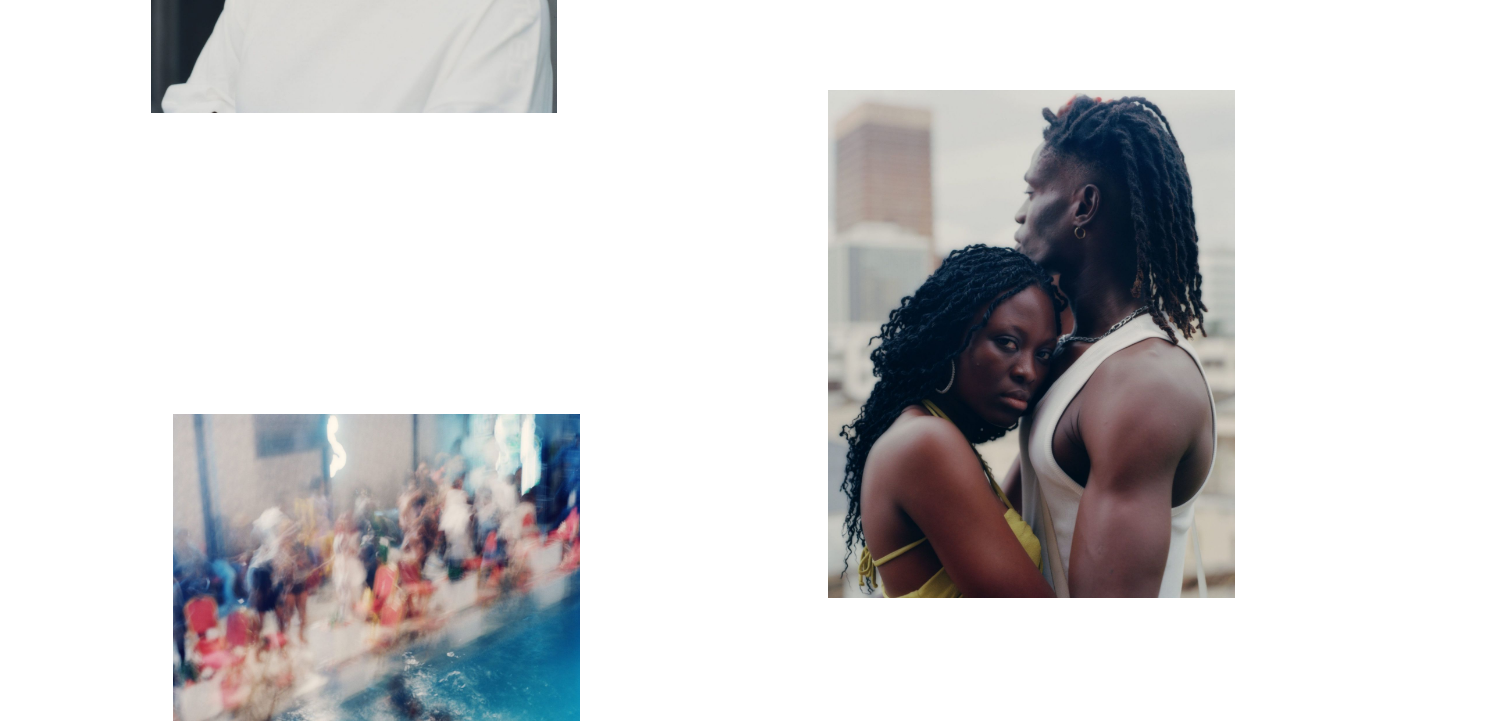 scroll, scrollTop: 11602, scrollLeft: 0, axis: vertical 